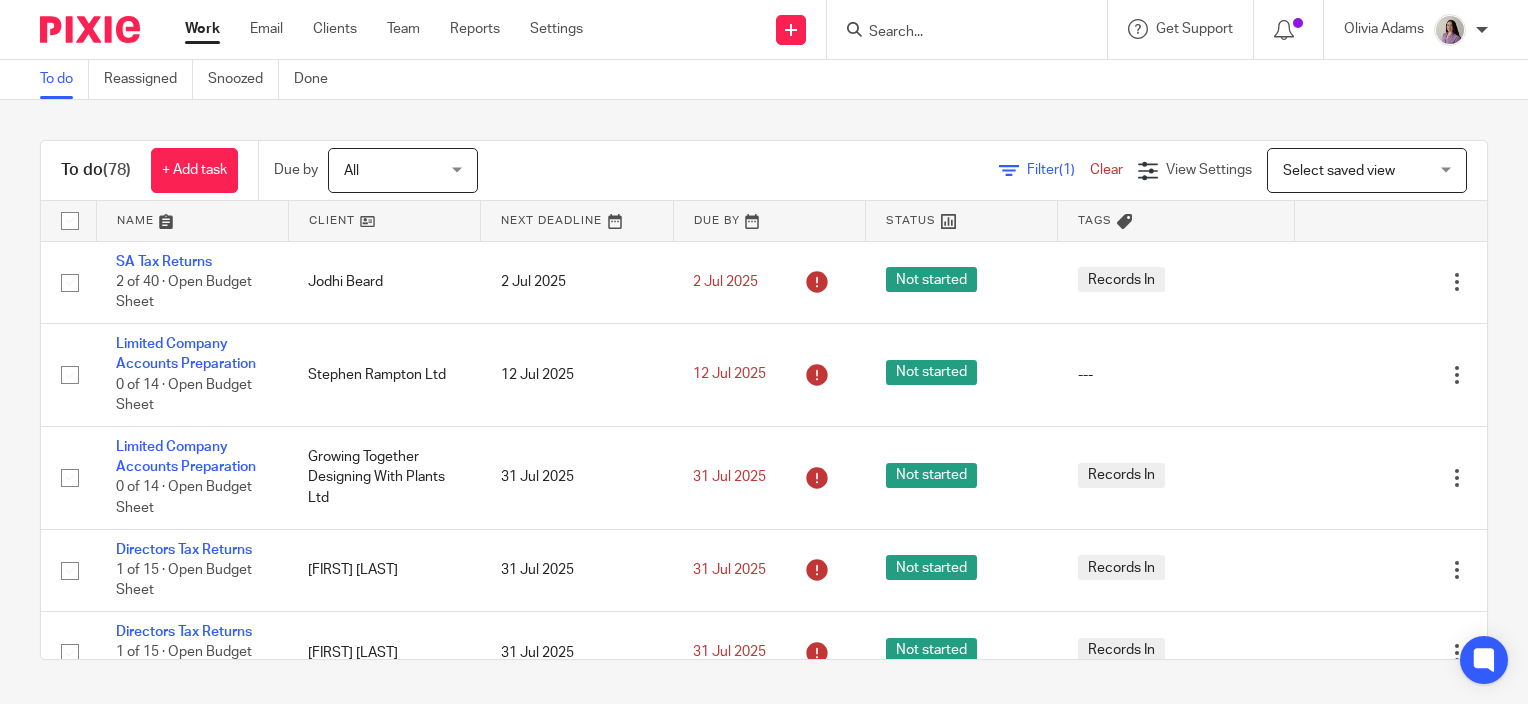 click at bounding box center [957, 33] 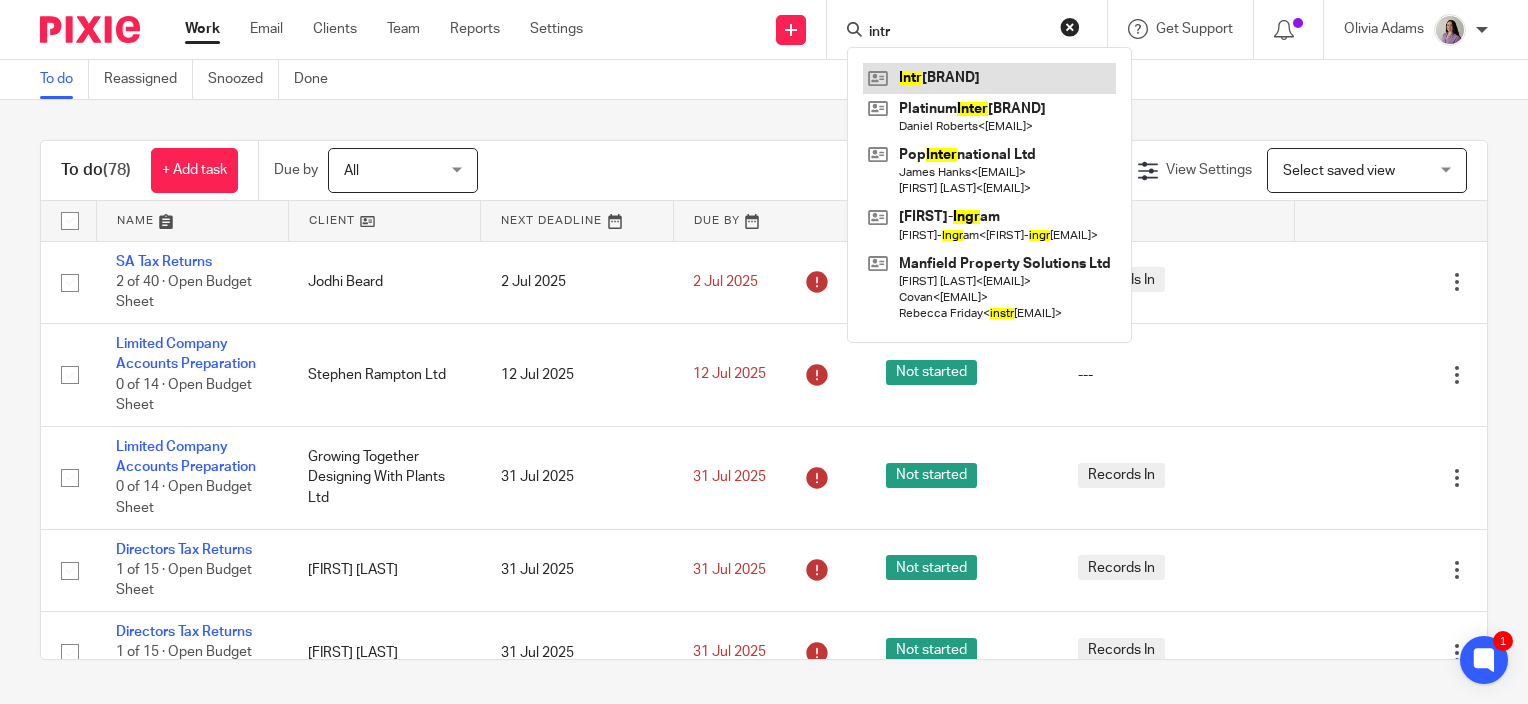 type on "intr" 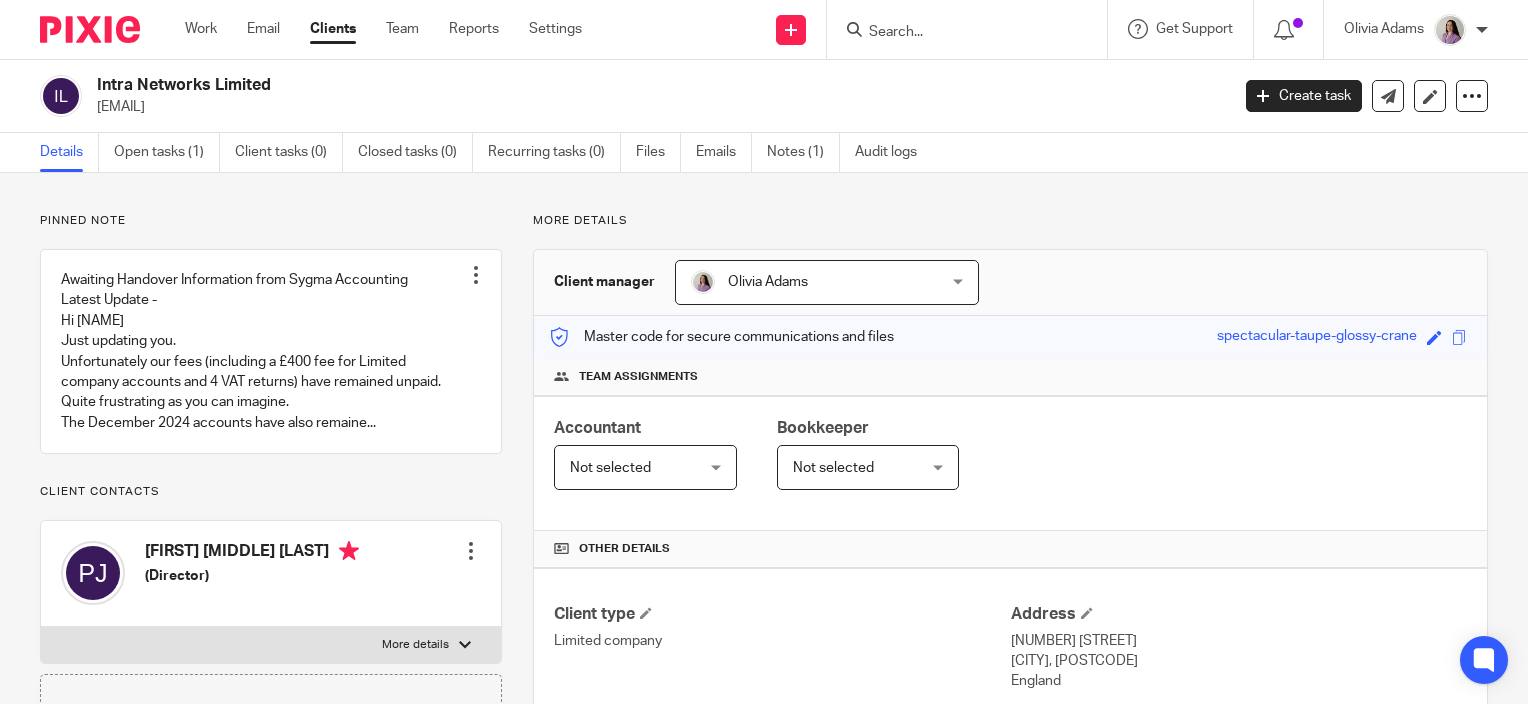 scroll, scrollTop: 0, scrollLeft: 0, axis: both 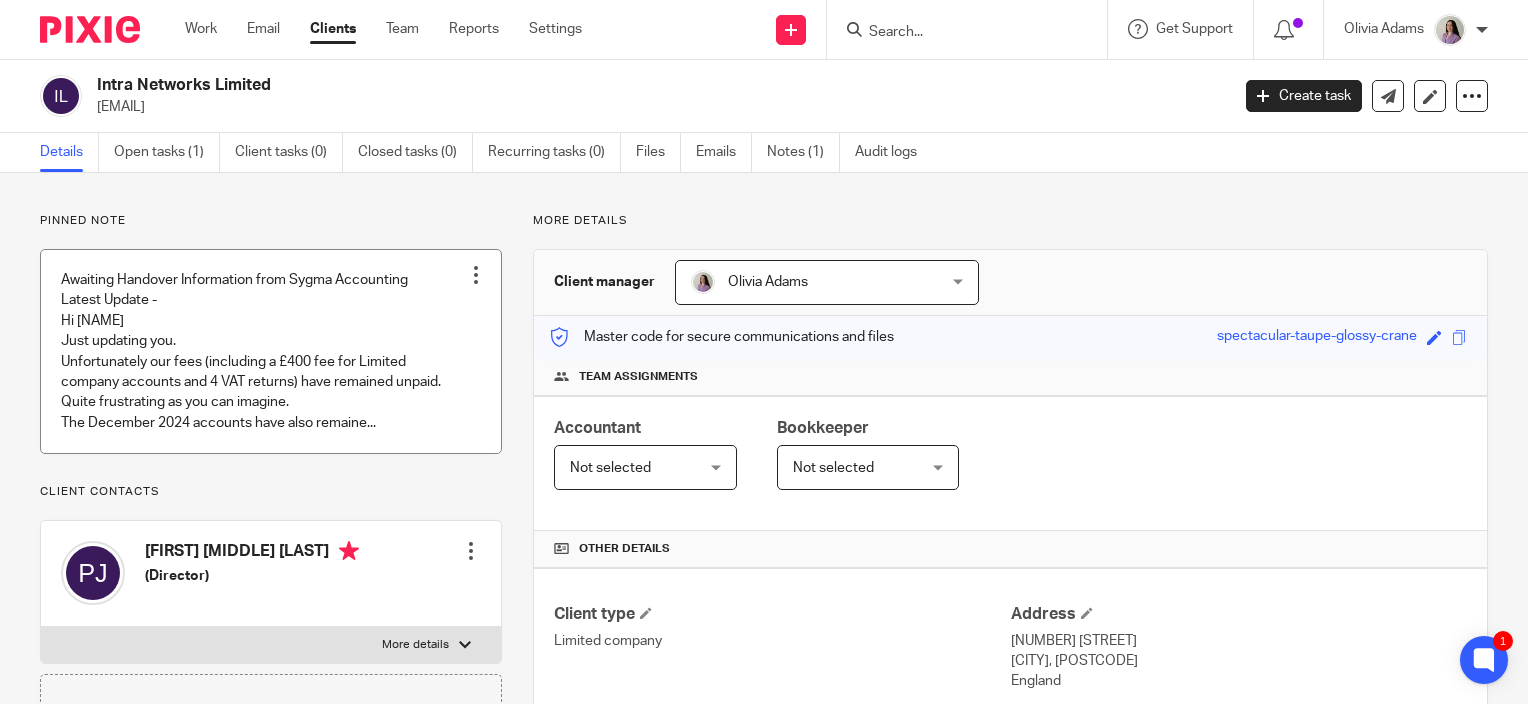 click at bounding box center (271, 351) 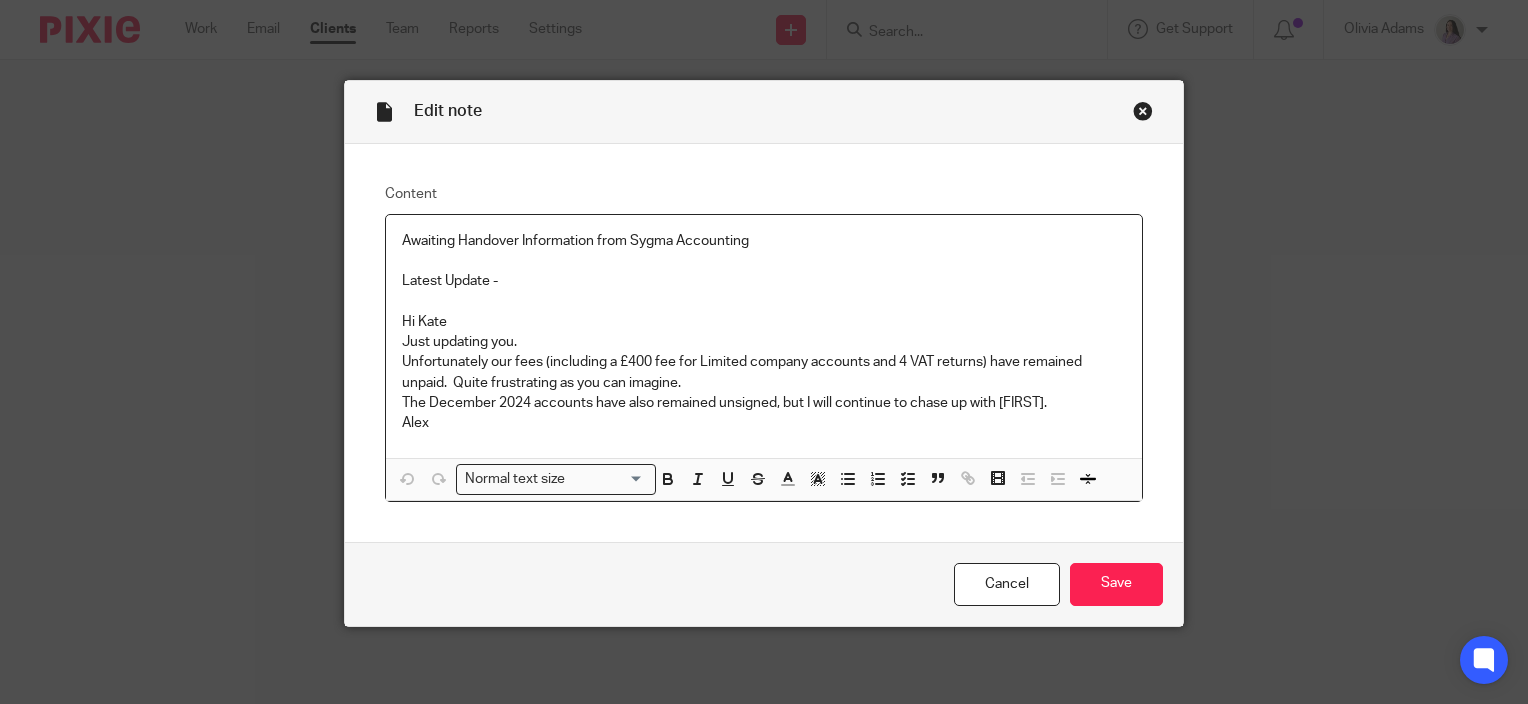 scroll, scrollTop: 0, scrollLeft: 0, axis: both 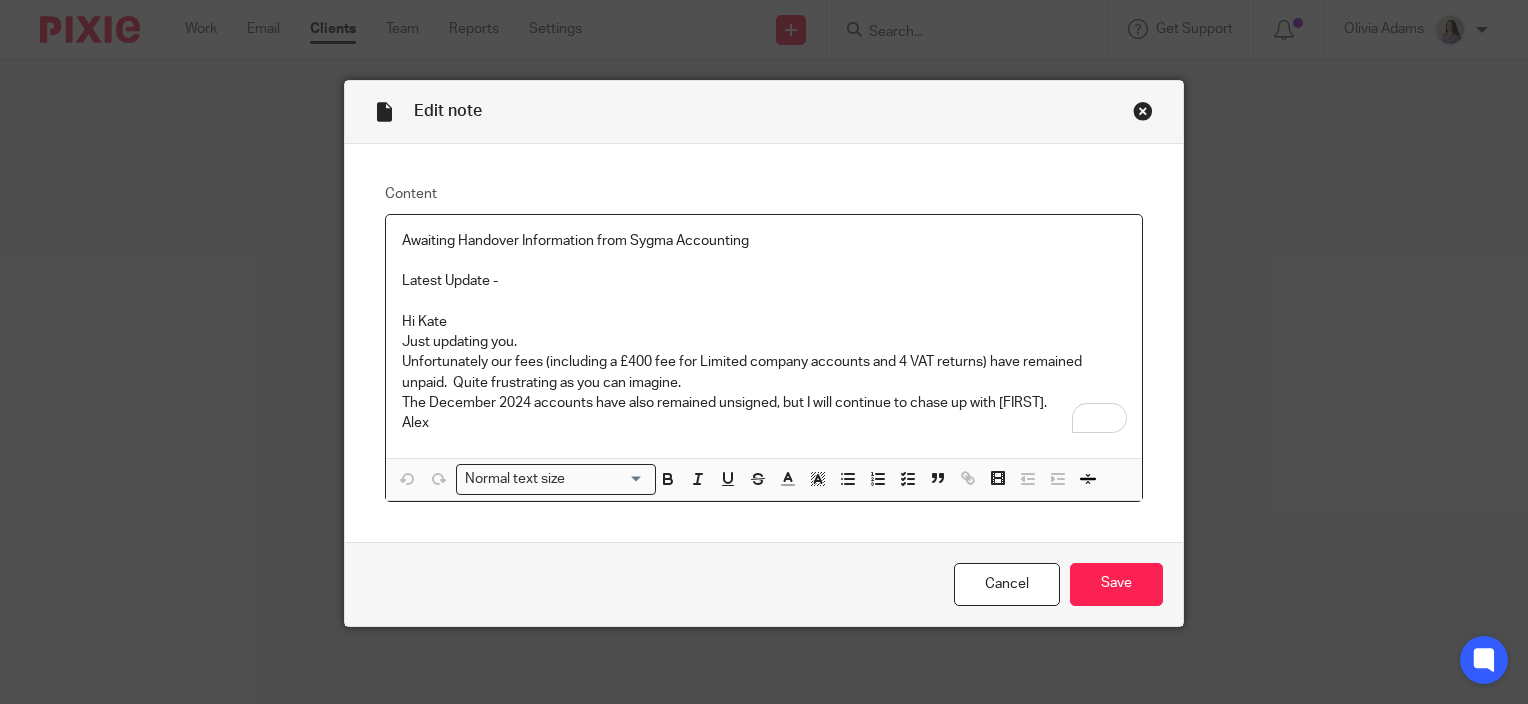 click at bounding box center [1143, 111] 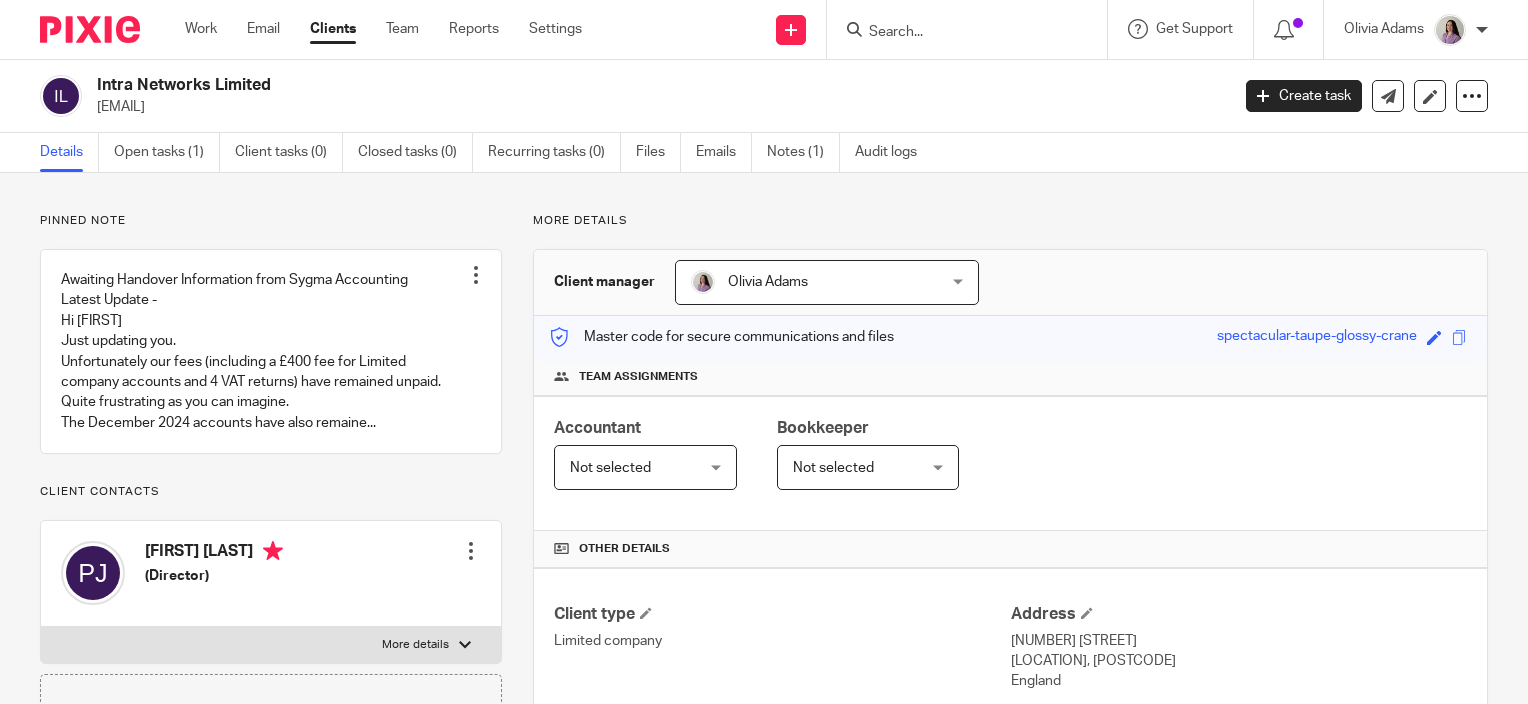 scroll, scrollTop: 0, scrollLeft: 0, axis: both 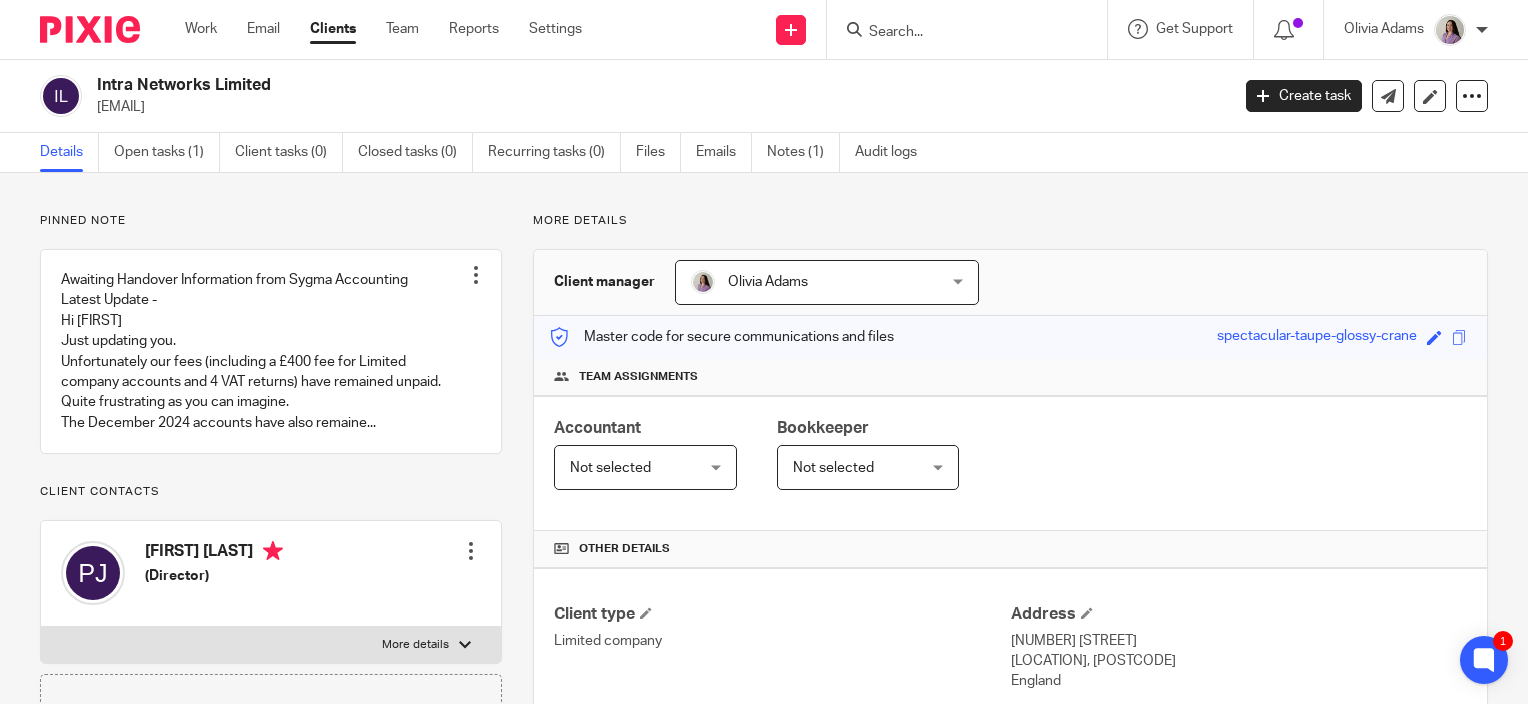 click at bounding box center [967, 29] 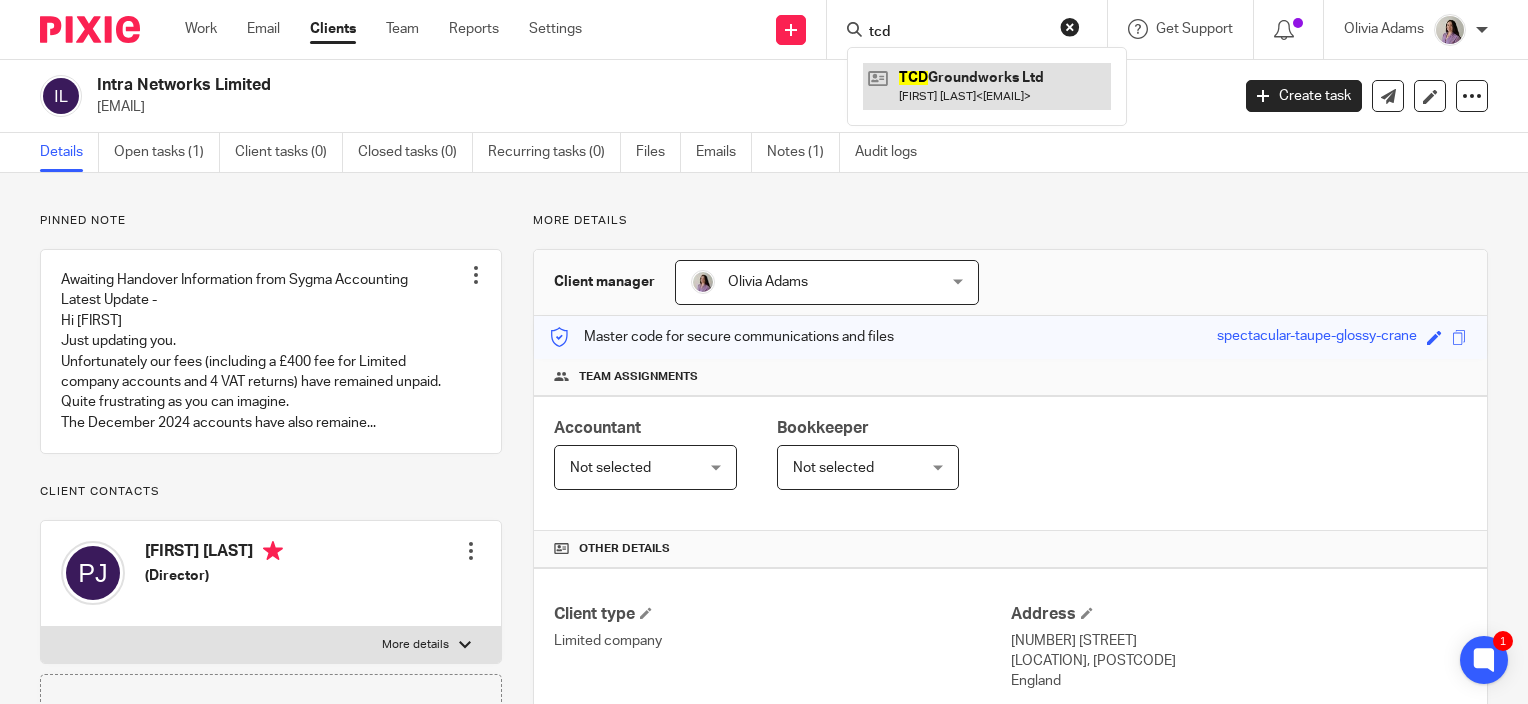 type on "tcd" 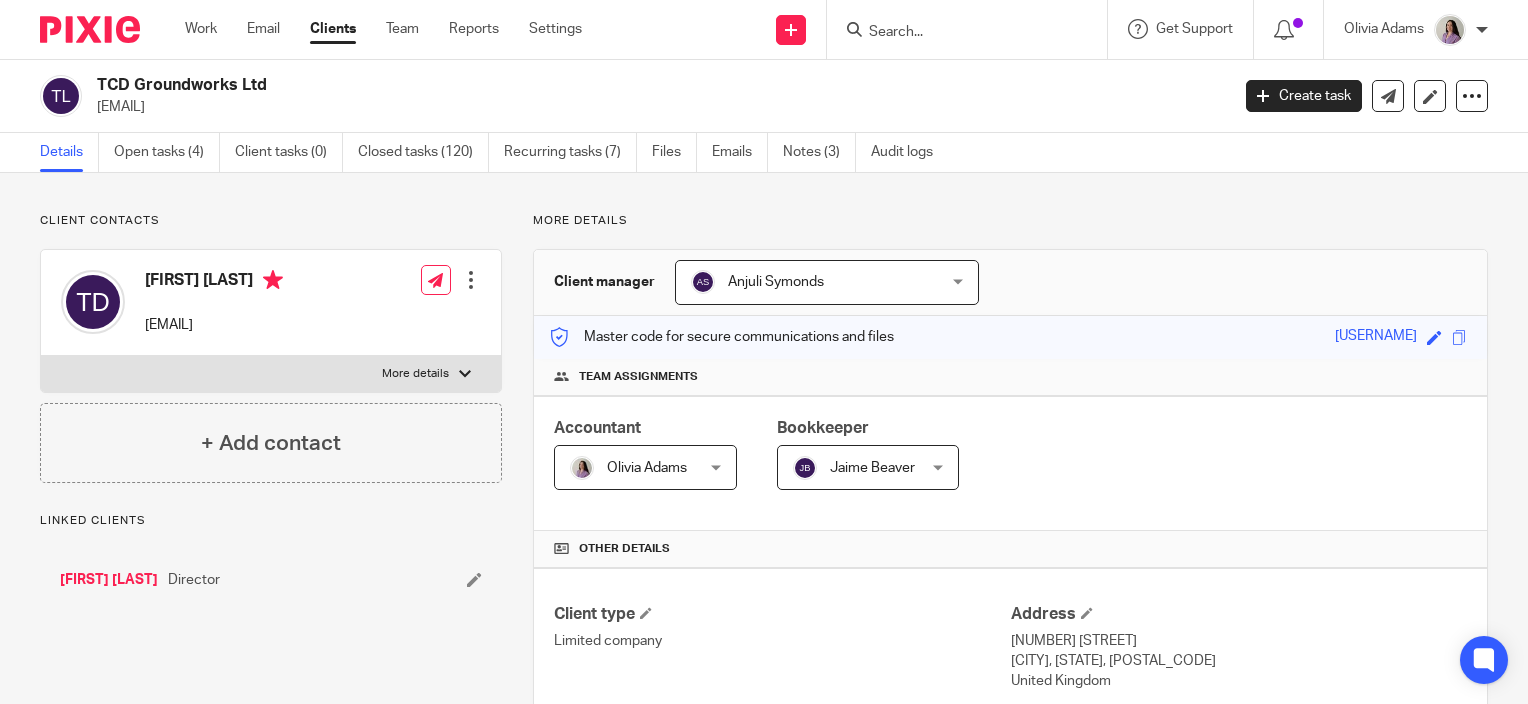 scroll, scrollTop: 0, scrollLeft: 0, axis: both 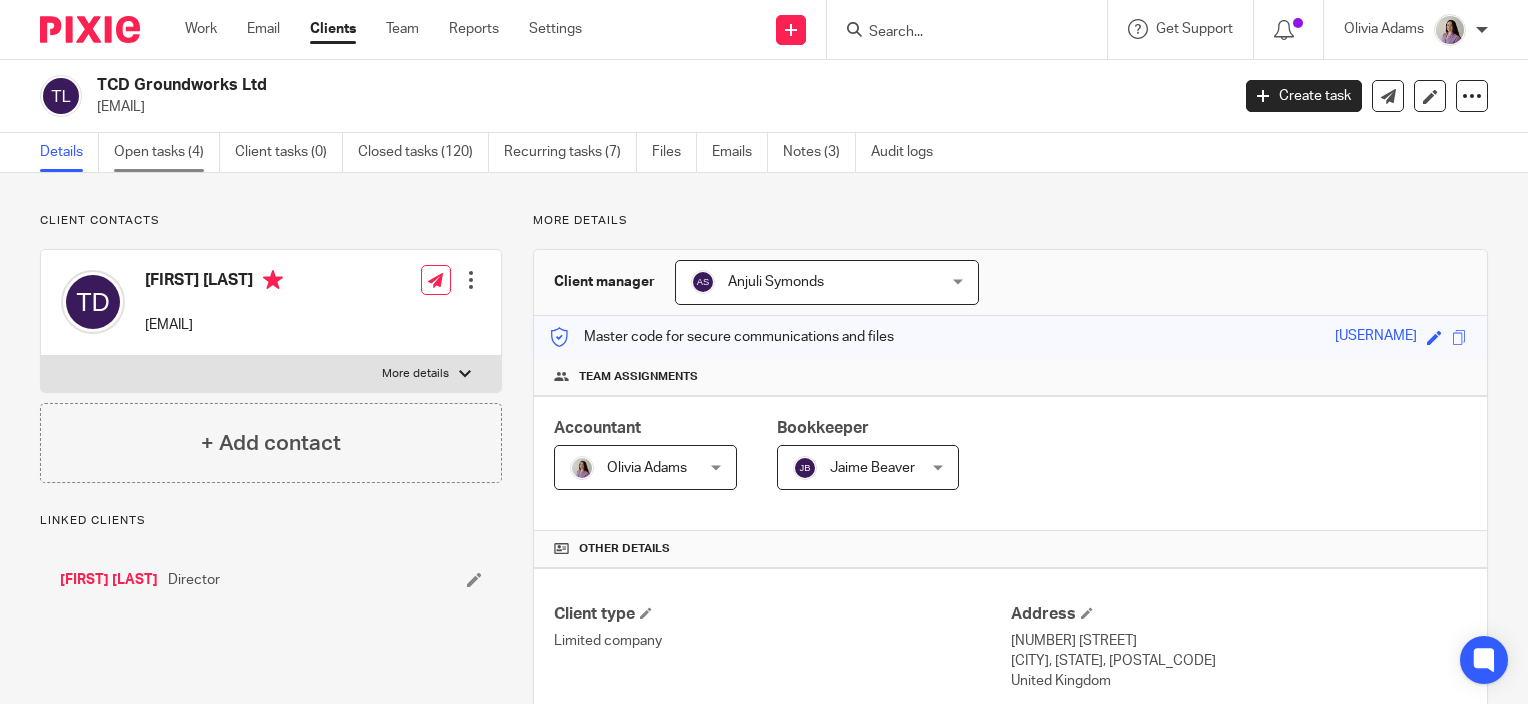 click on "Open tasks (4)" at bounding box center (167, 152) 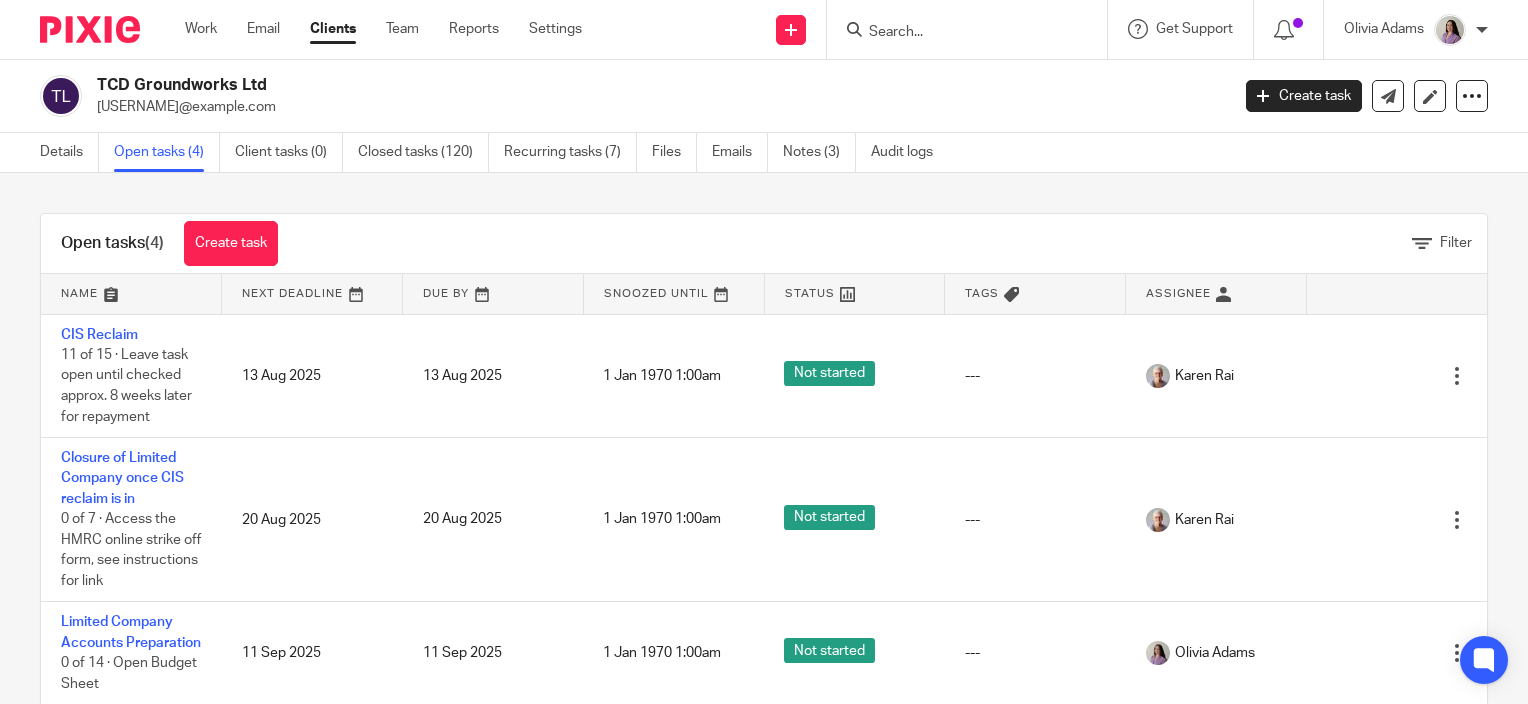 scroll, scrollTop: 0, scrollLeft: 0, axis: both 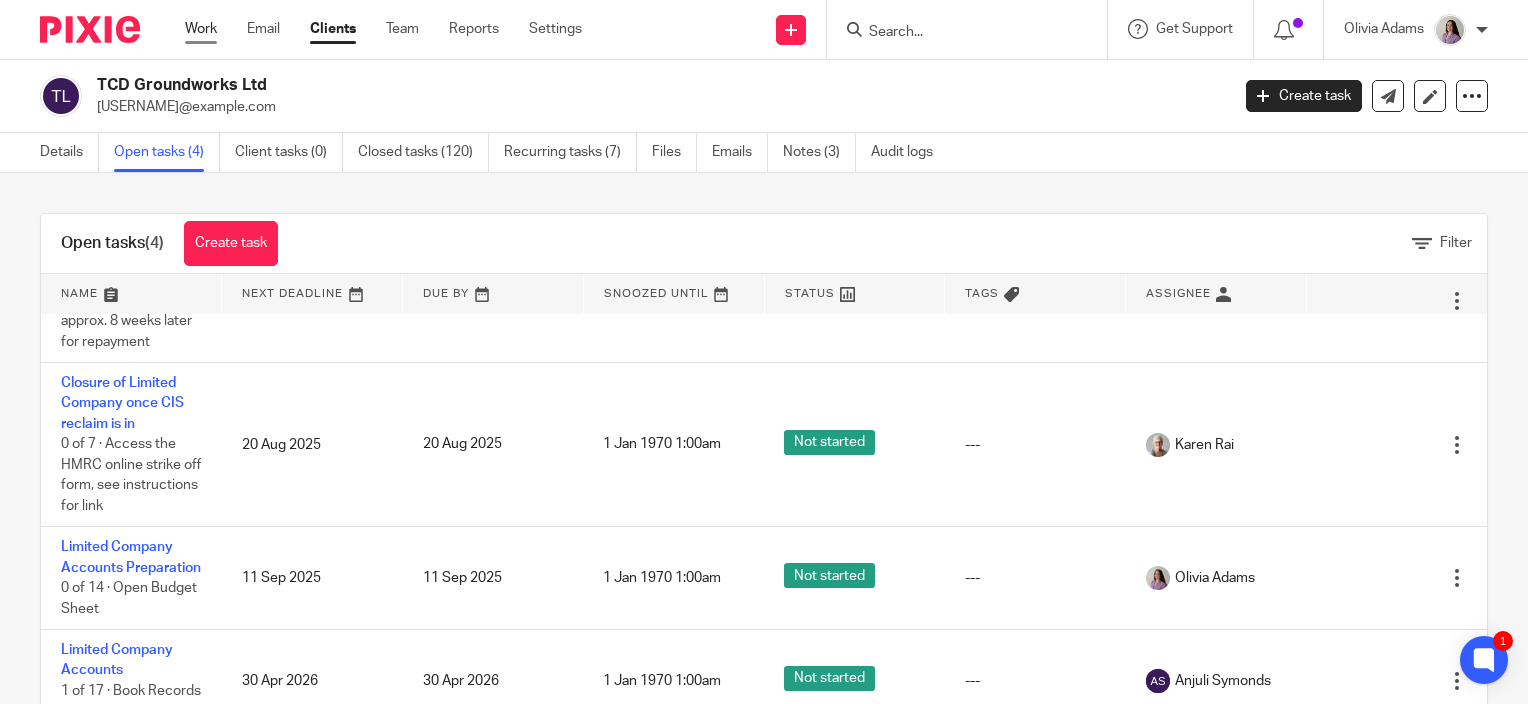 click on "Work" at bounding box center (201, 29) 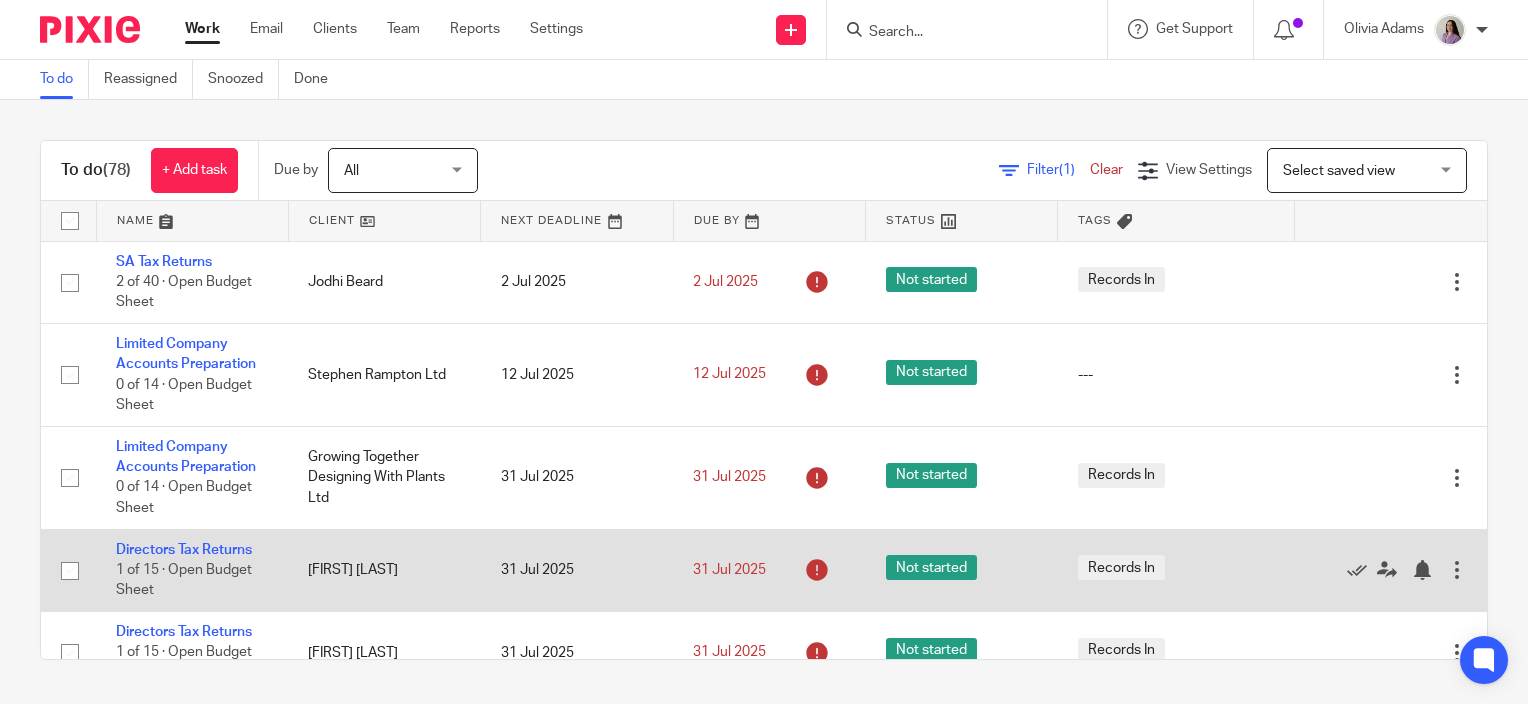 scroll, scrollTop: 0, scrollLeft: 0, axis: both 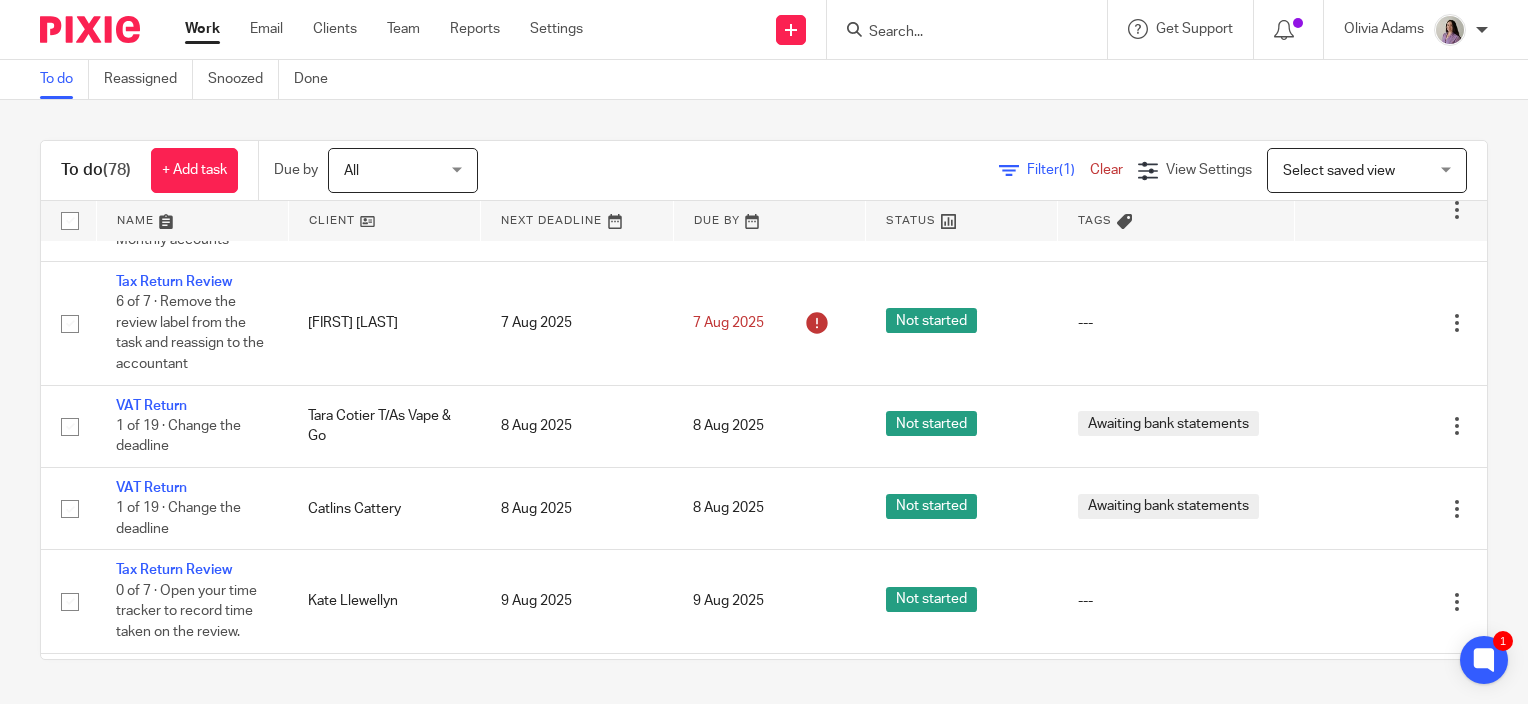 click at bounding box center [957, 33] 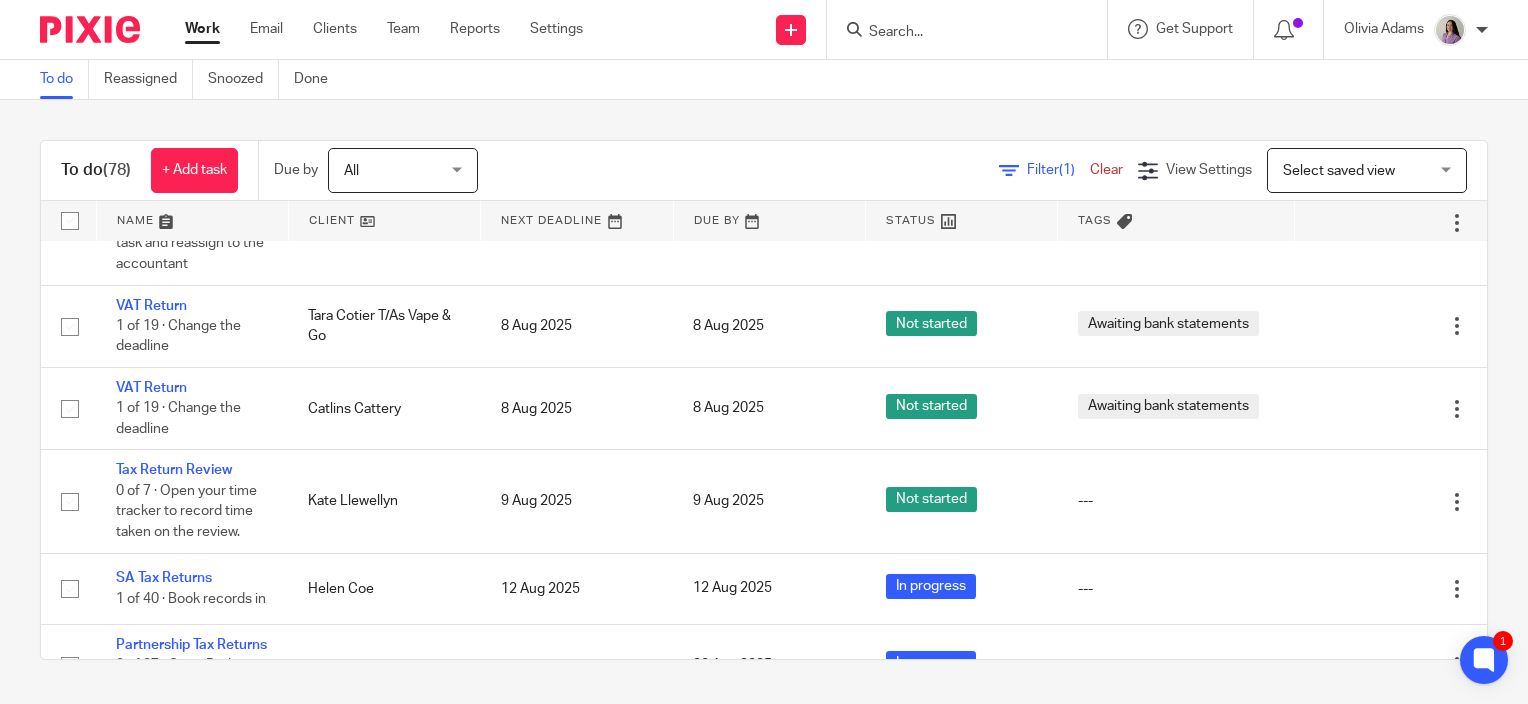 scroll, scrollTop: 900, scrollLeft: 0, axis: vertical 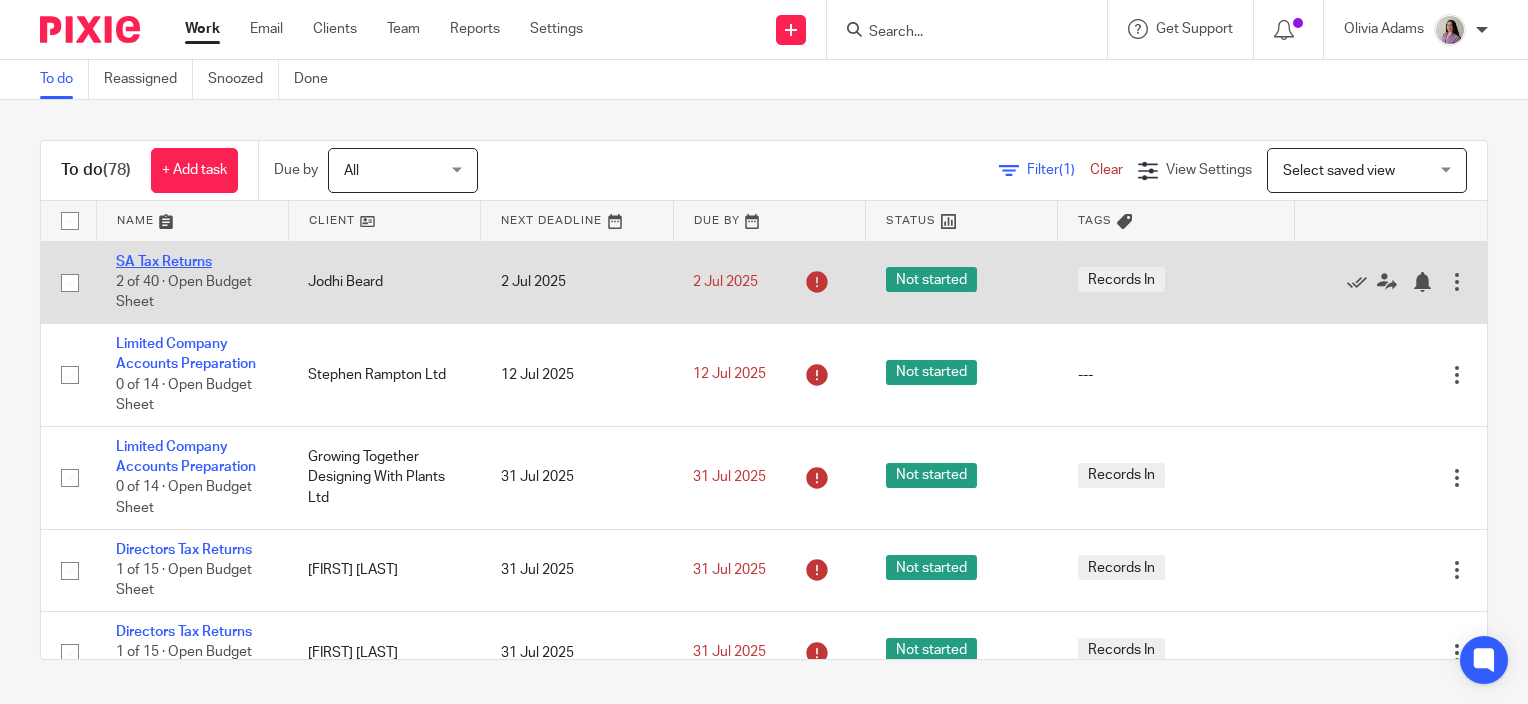 click on "SA Tax Returns" at bounding box center (164, 262) 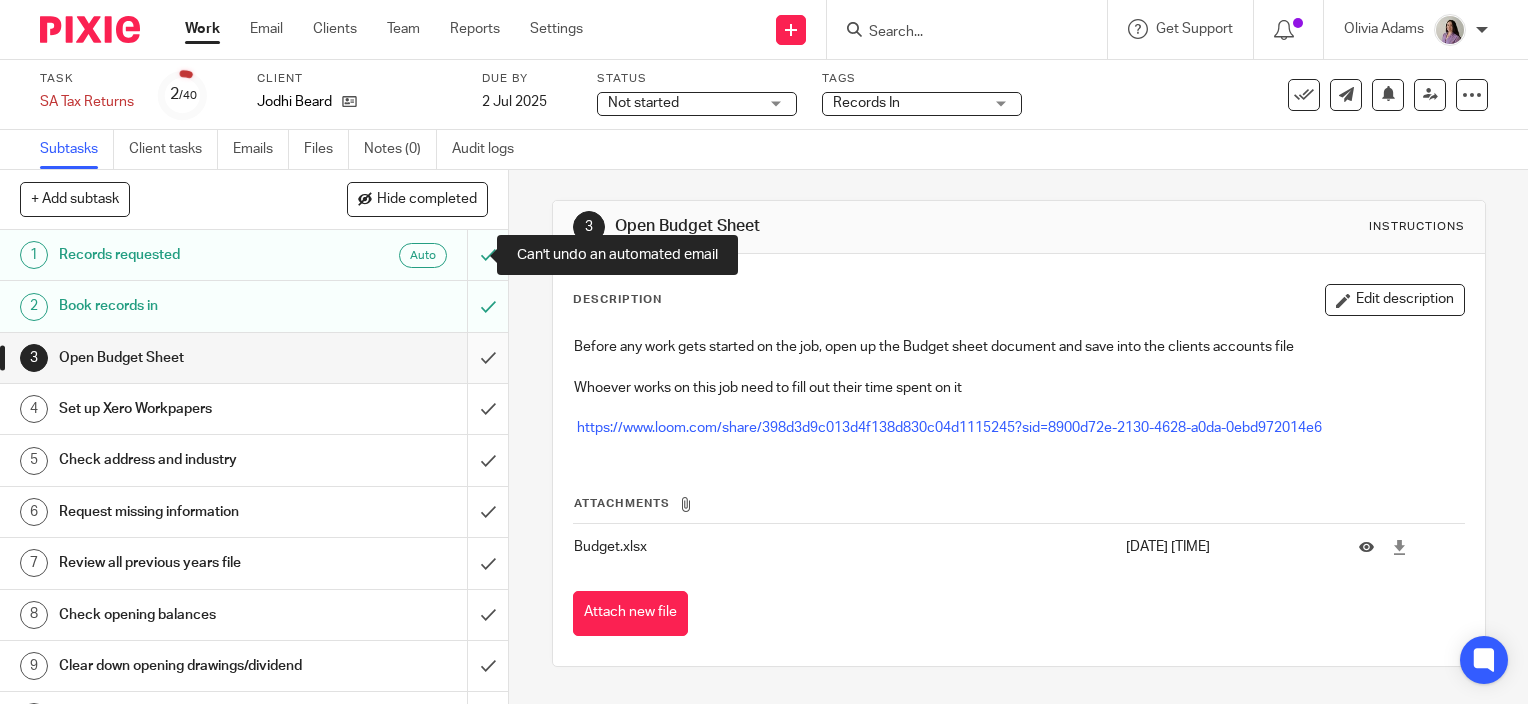 scroll, scrollTop: 0, scrollLeft: 0, axis: both 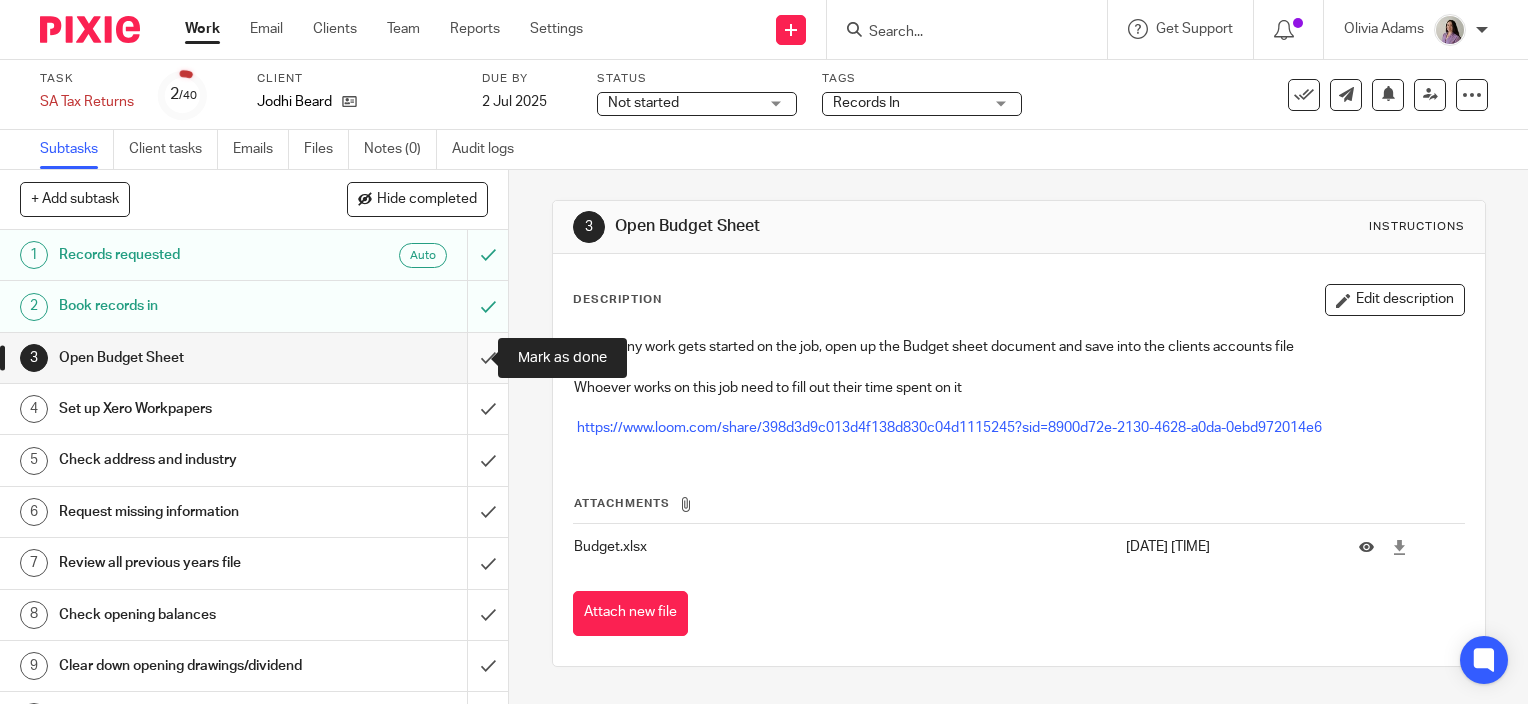 click at bounding box center (254, 358) 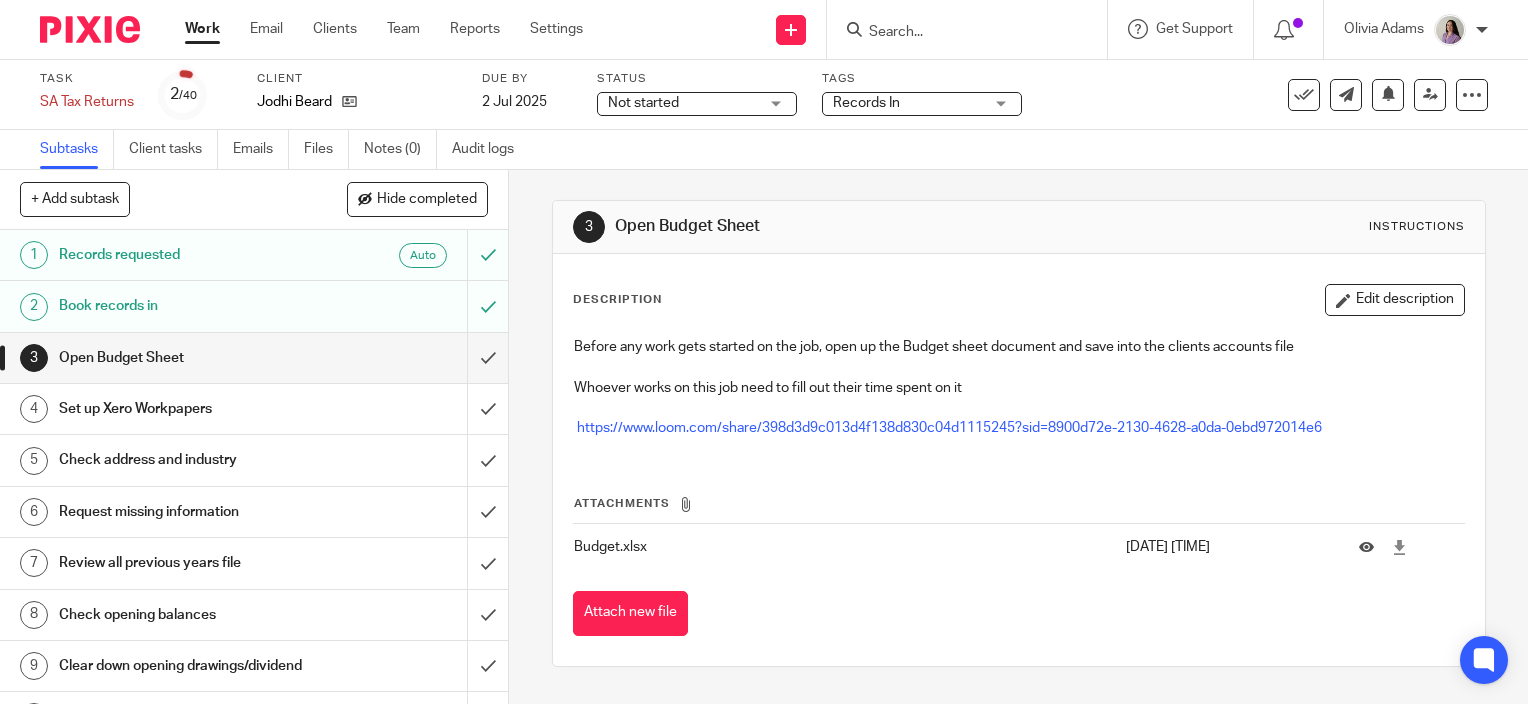 click on "Not started
Not started" at bounding box center [697, 104] 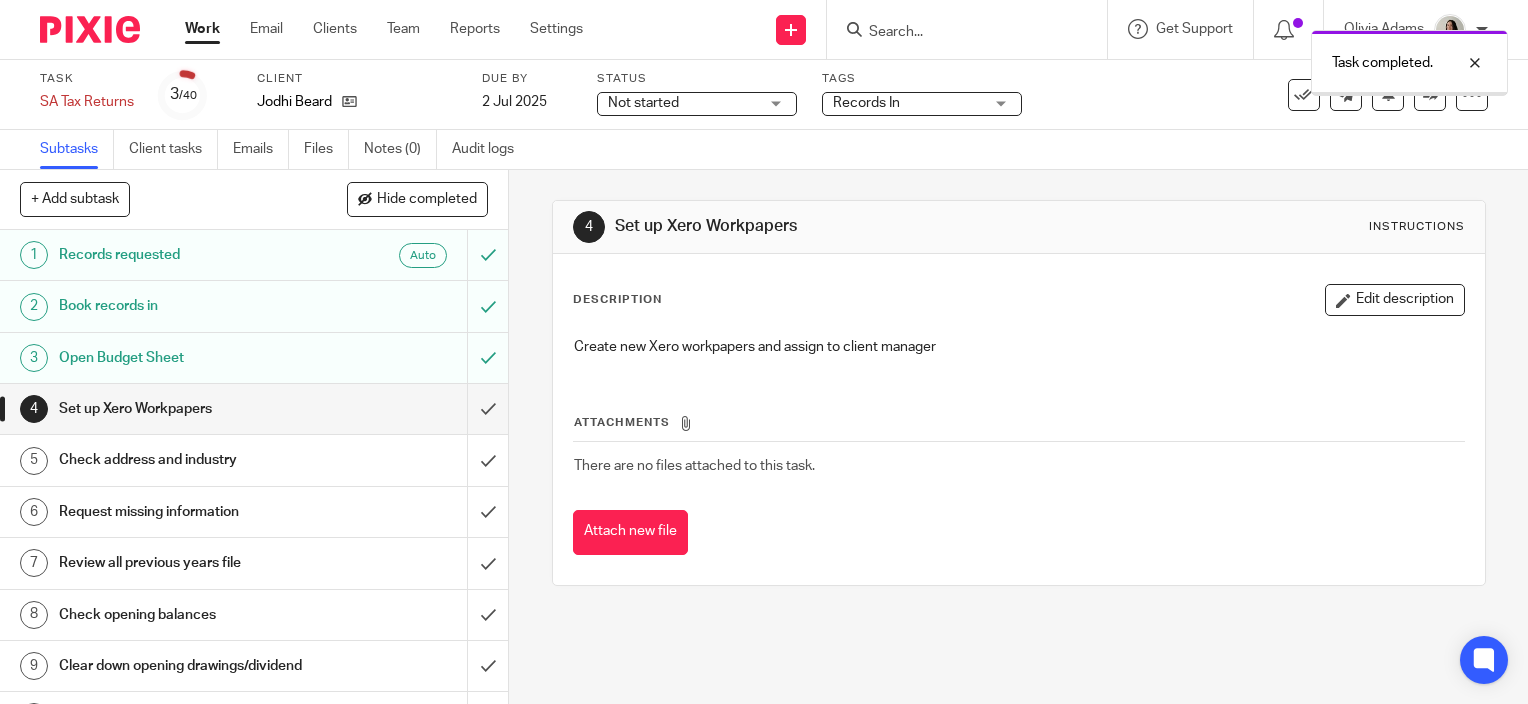 scroll, scrollTop: 0, scrollLeft: 0, axis: both 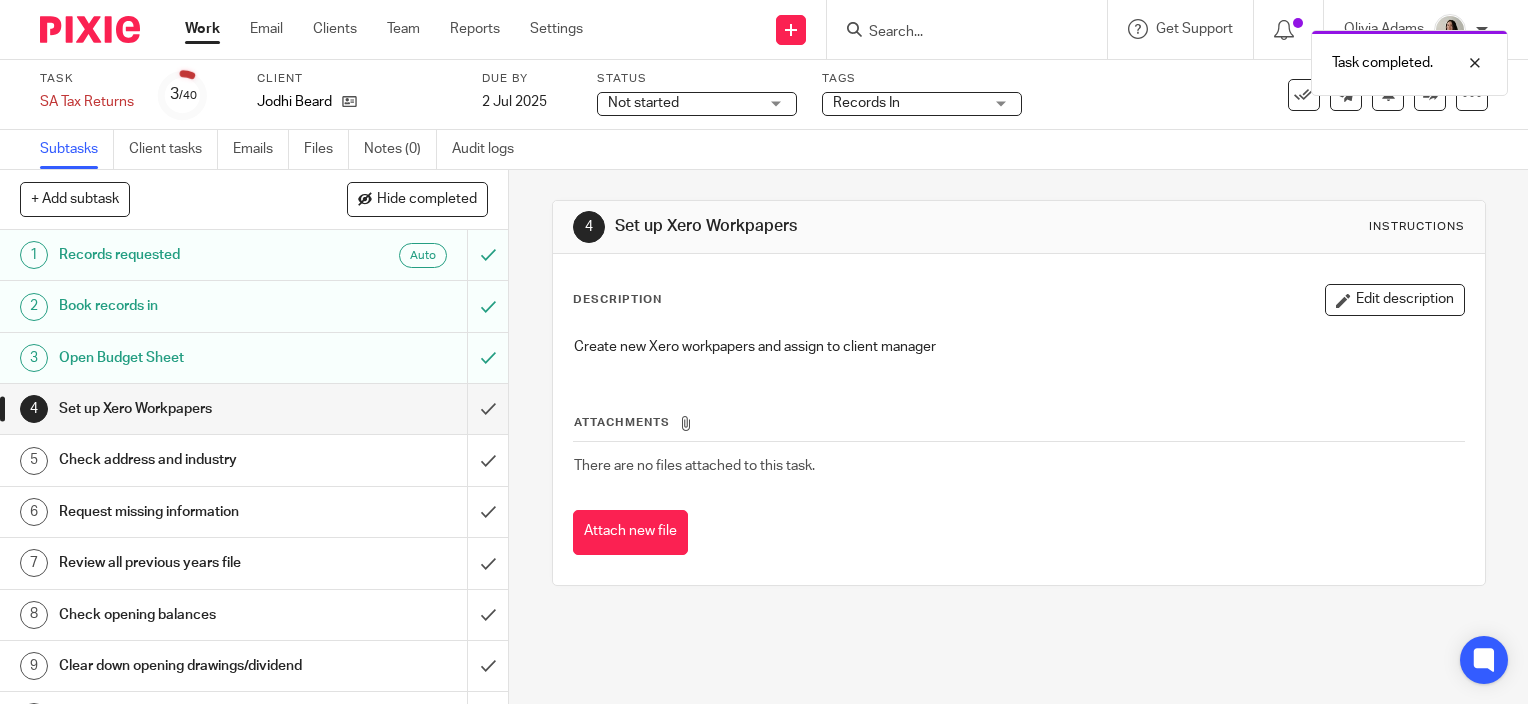 click on "Not started
Not started" at bounding box center [697, 104] 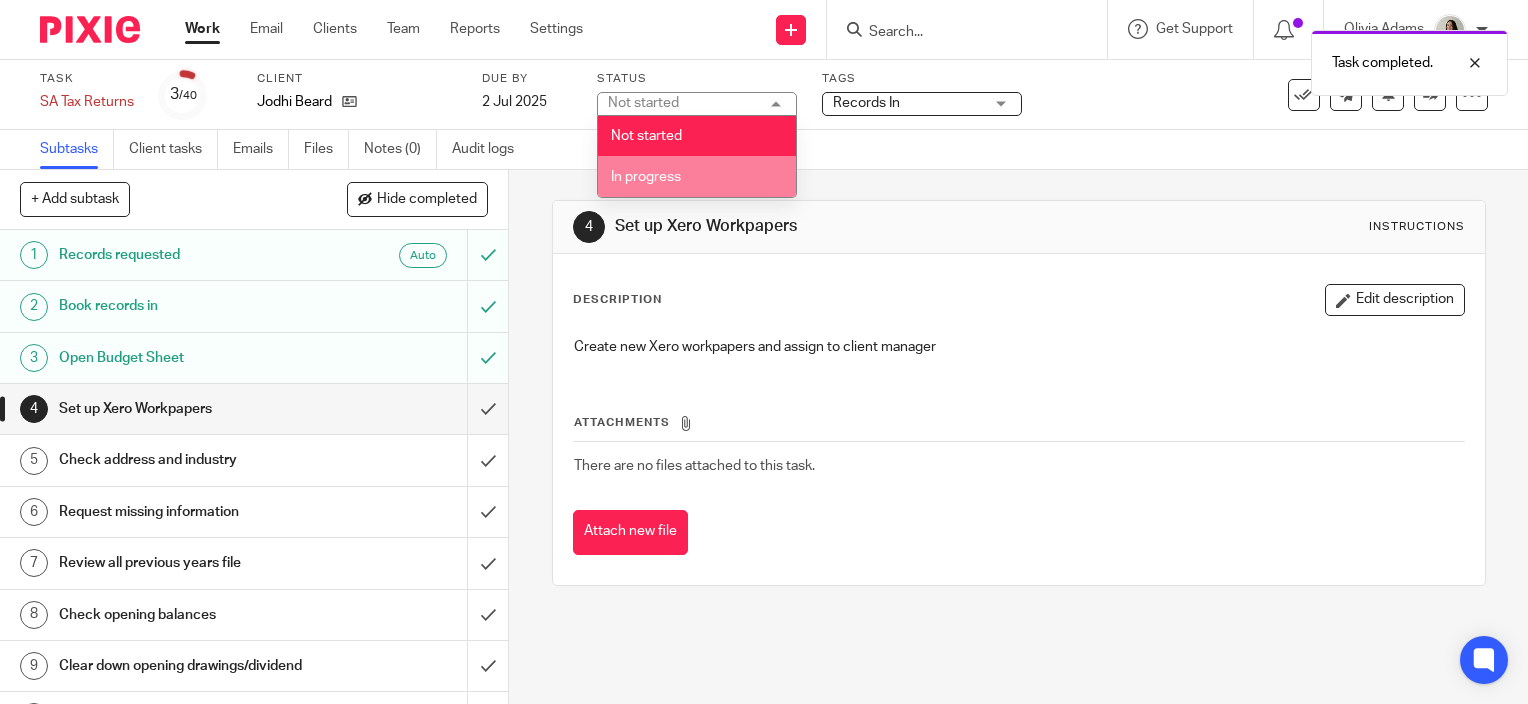 click on "In progress" at bounding box center [697, 176] 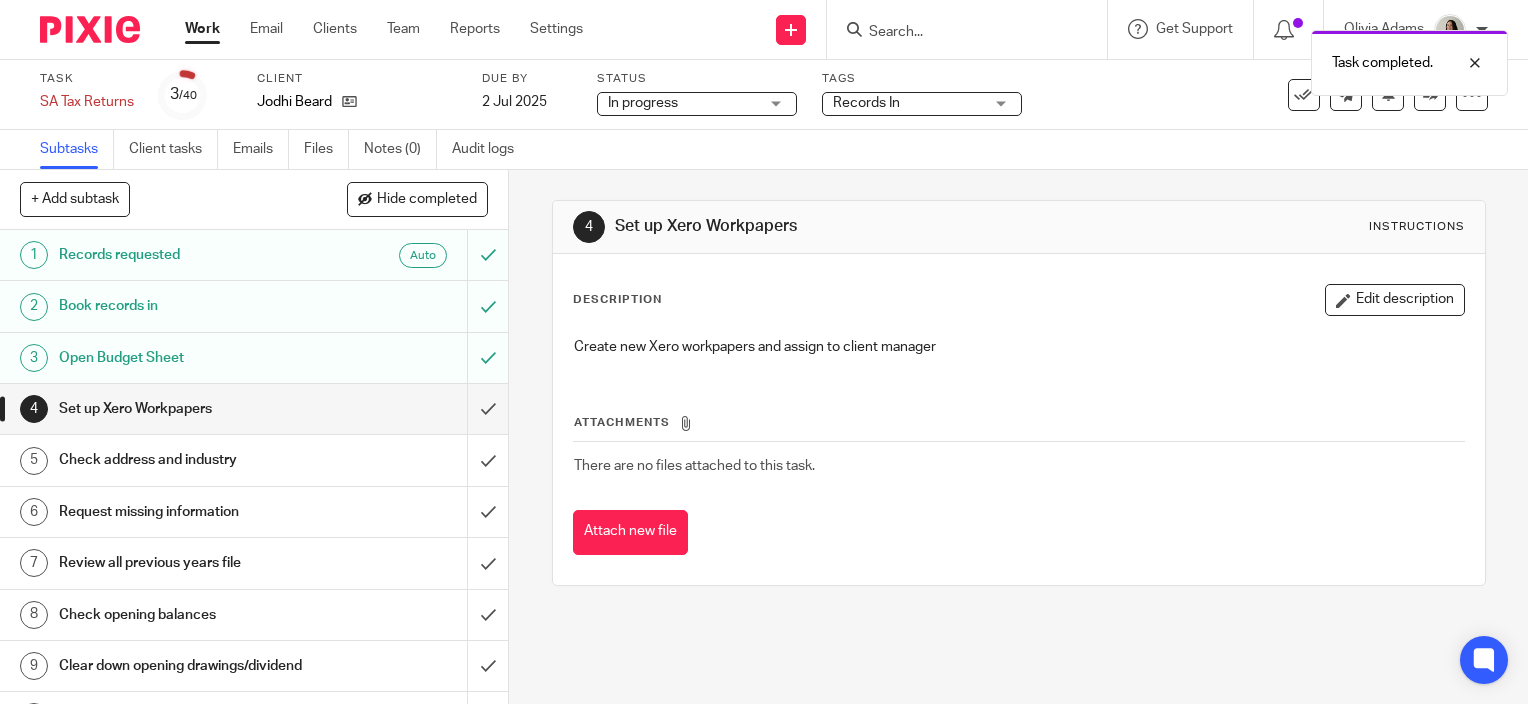 click on "Work" at bounding box center [202, 29] 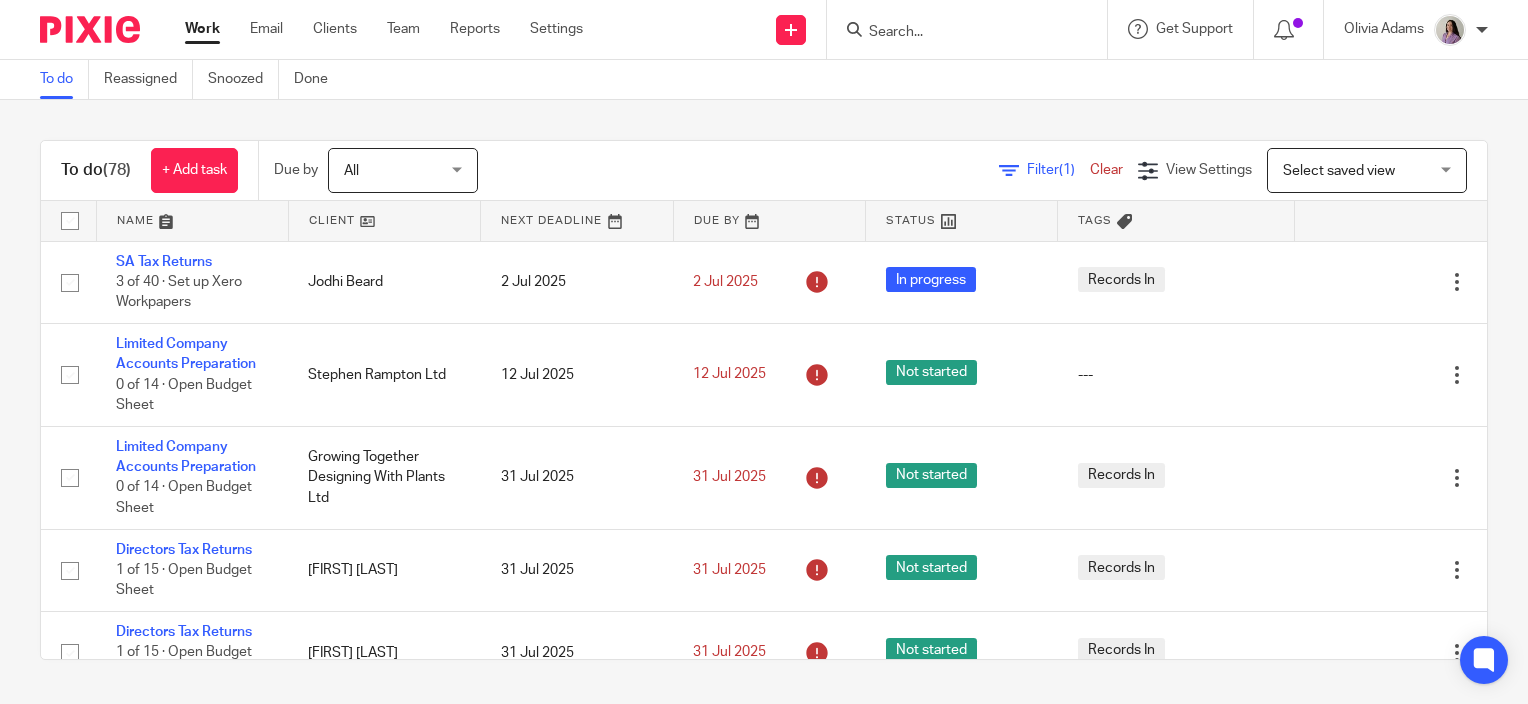 scroll, scrollTop: 0, scrollLeft: 0, axis: both 